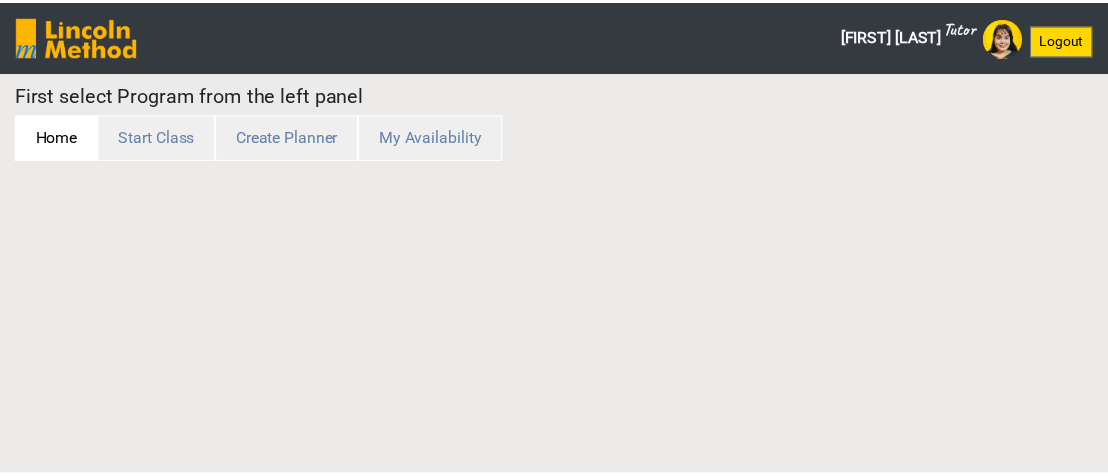 scroll, scrollTop: 0, scrollLeft: 0, axis: both 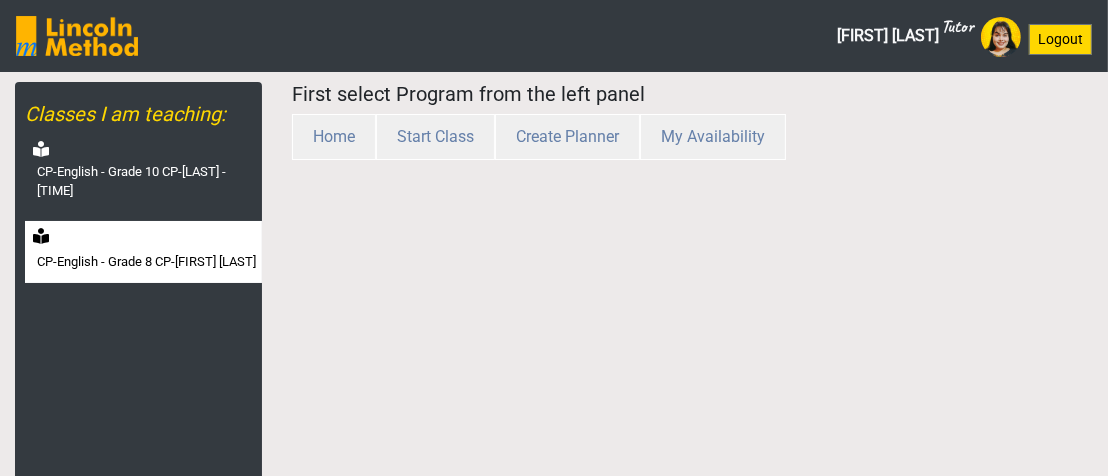click on "CP-English - Grade 8 CP-[FIRST] [LAST]" at bounding box center (146, 262) 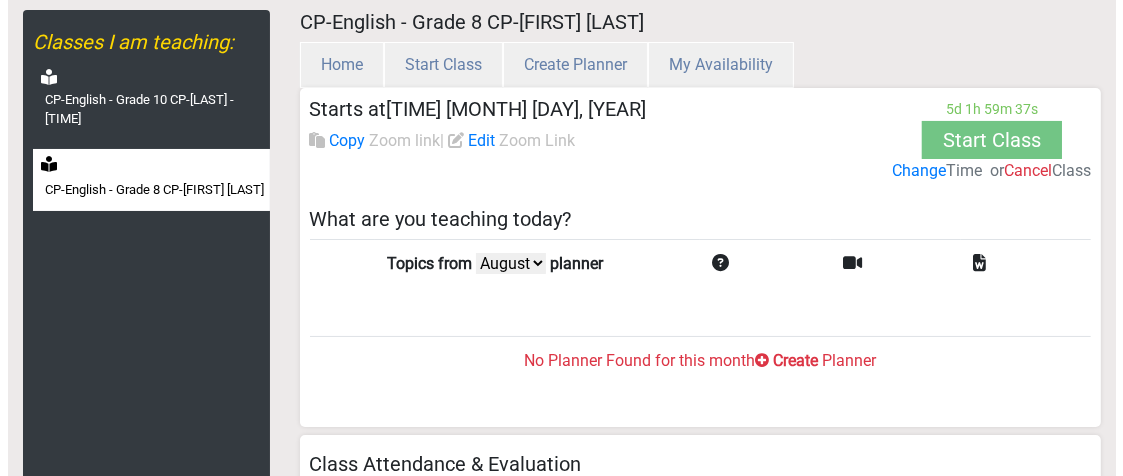 scroll, scrollTop: 76, scrollLeft: 0, axis: vertical 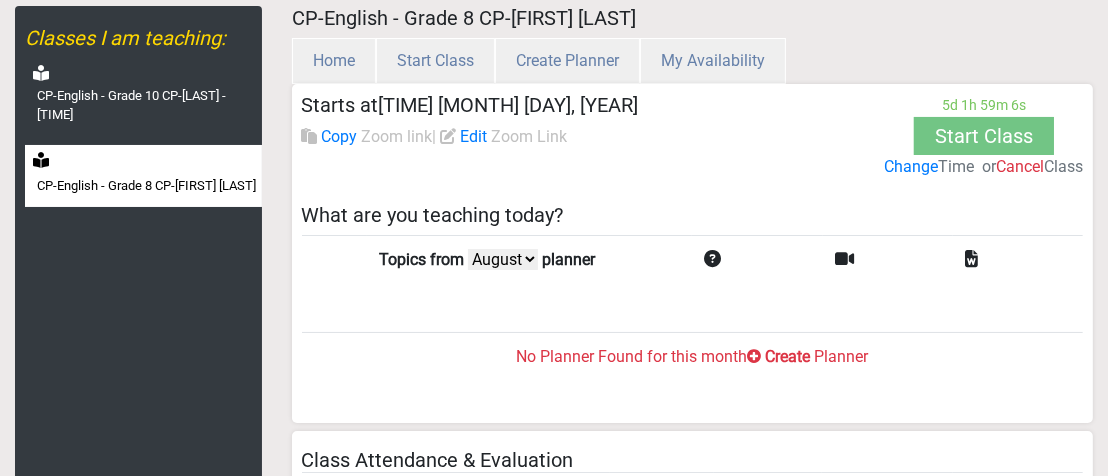 click on "Change" at bounding box center [911, 167] 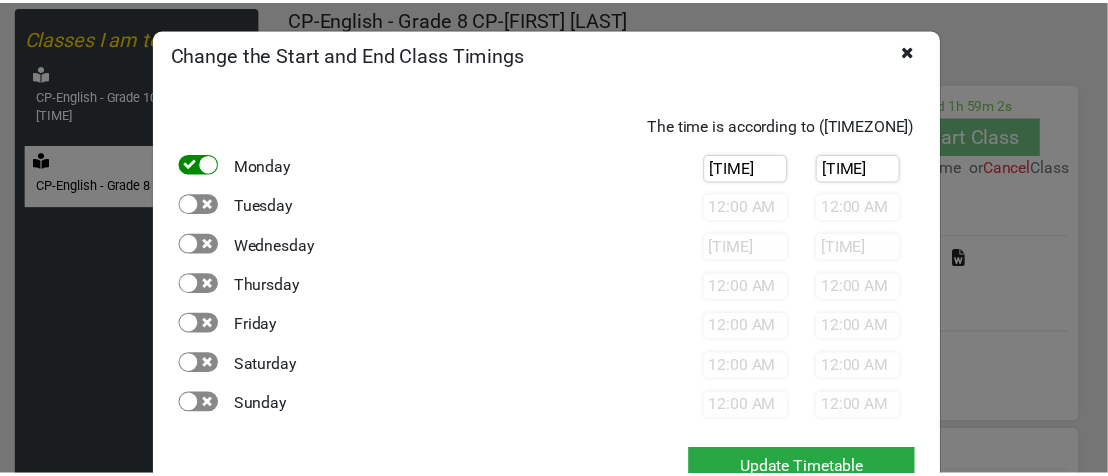 scroll, scrollTop: 60, scrollLeft: 0, axis: vertical 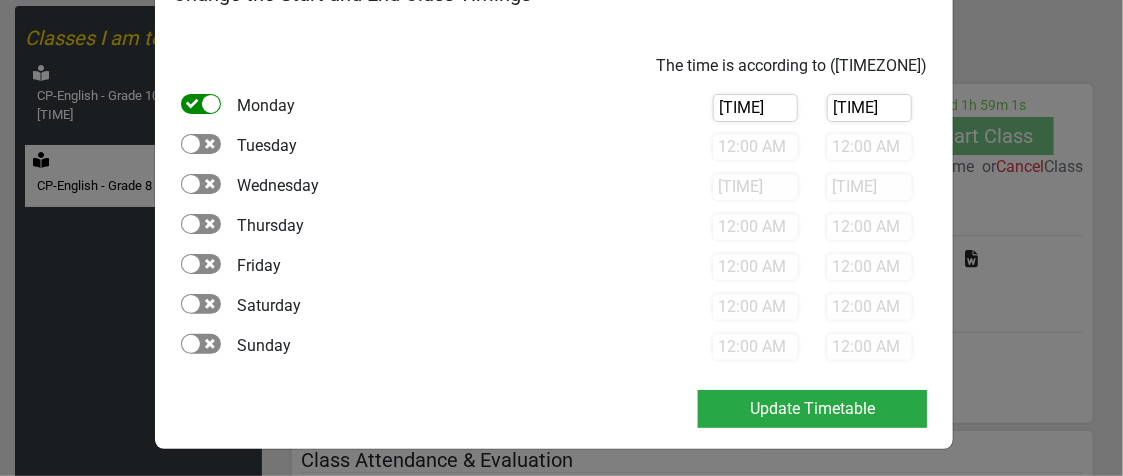 click at bounding box center (201, 104) 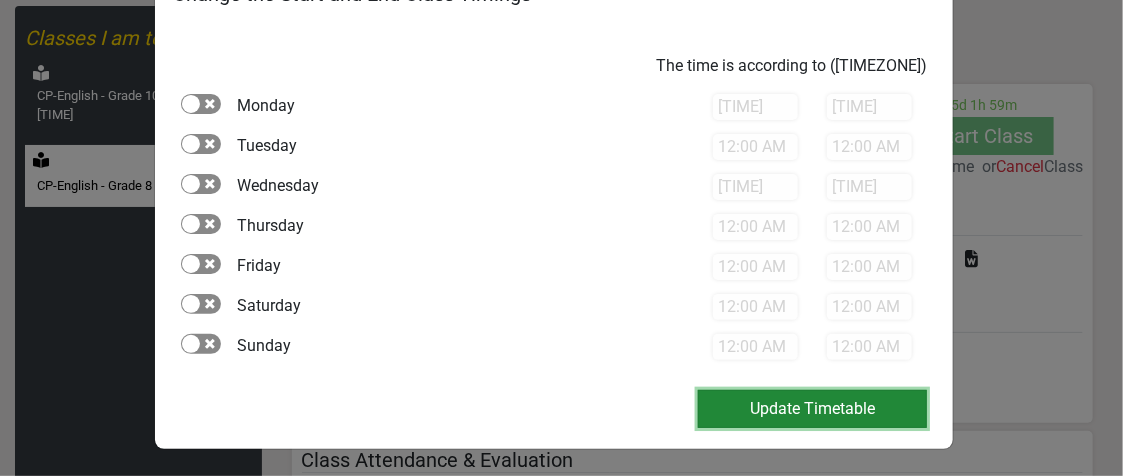 click on "Update Timetable" at bounding box center (812, 409) 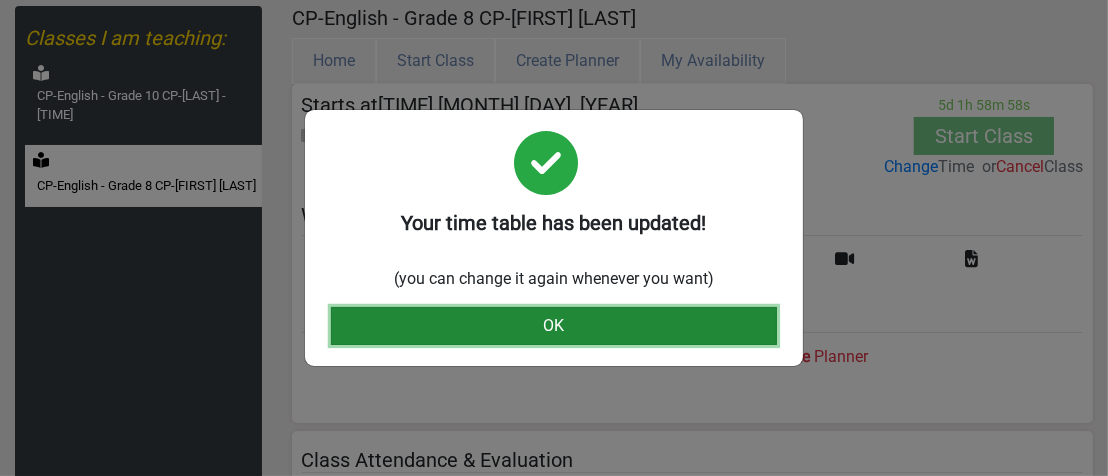click on "OK" at bounding box center [554, 326] 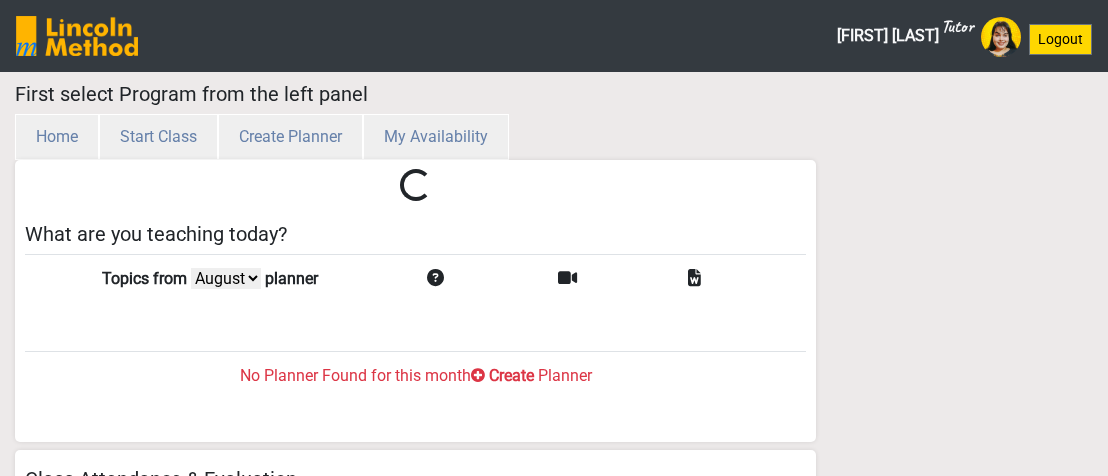 select on "month" 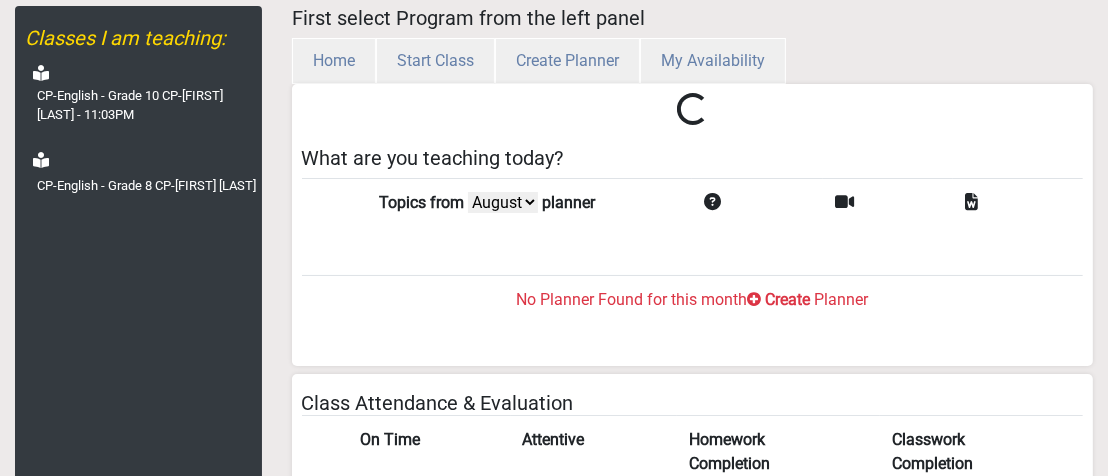 click on "Create" at bounding box center [788, 300] 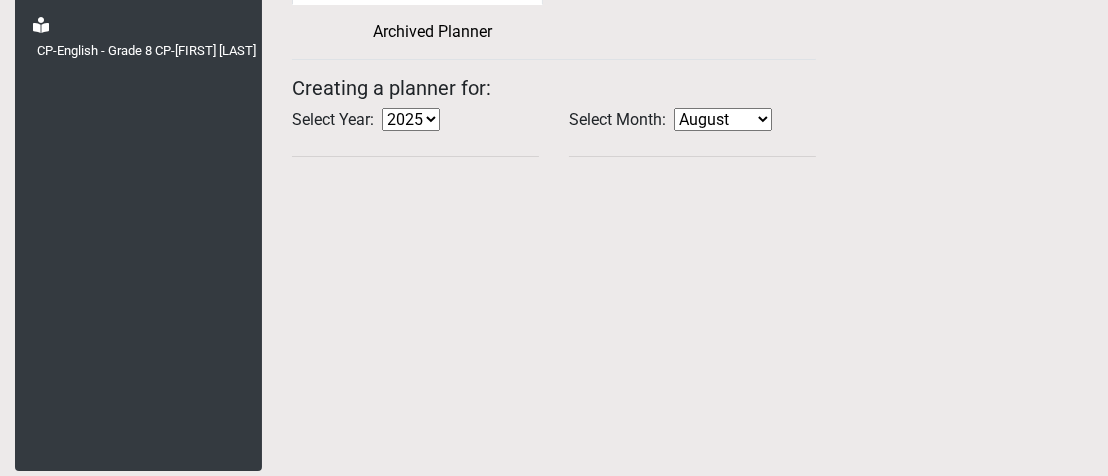 scroll, scrollTop: 215, scrollLeft: 0, axis: vertical 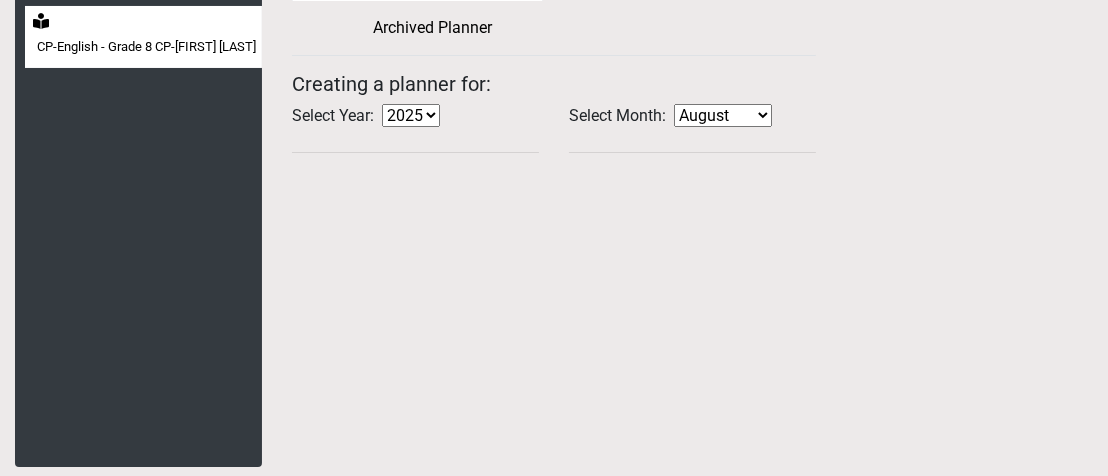 click on "CP-English - Grade 8 CP-[FIRST] [LAST]" at bounding box center [143, 37] 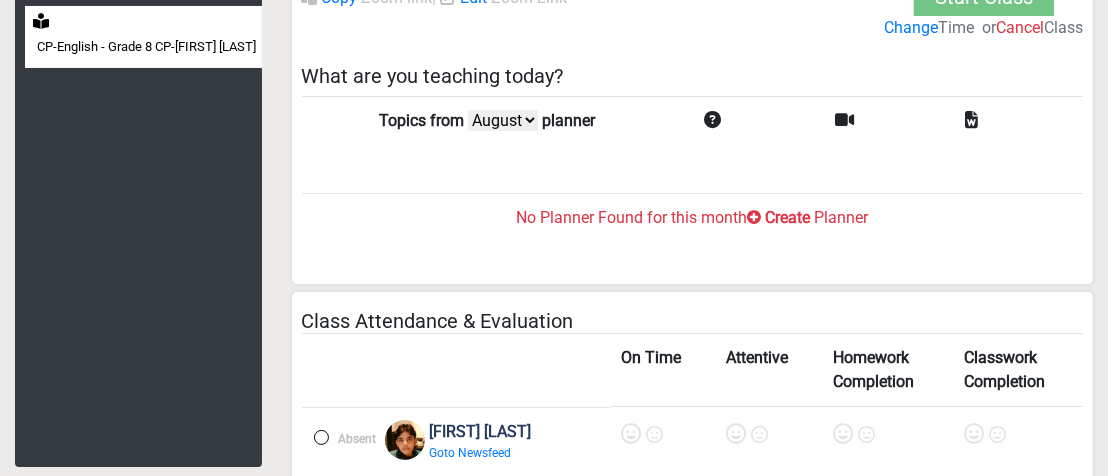 click on "Create" at bounding box center (788, 218) 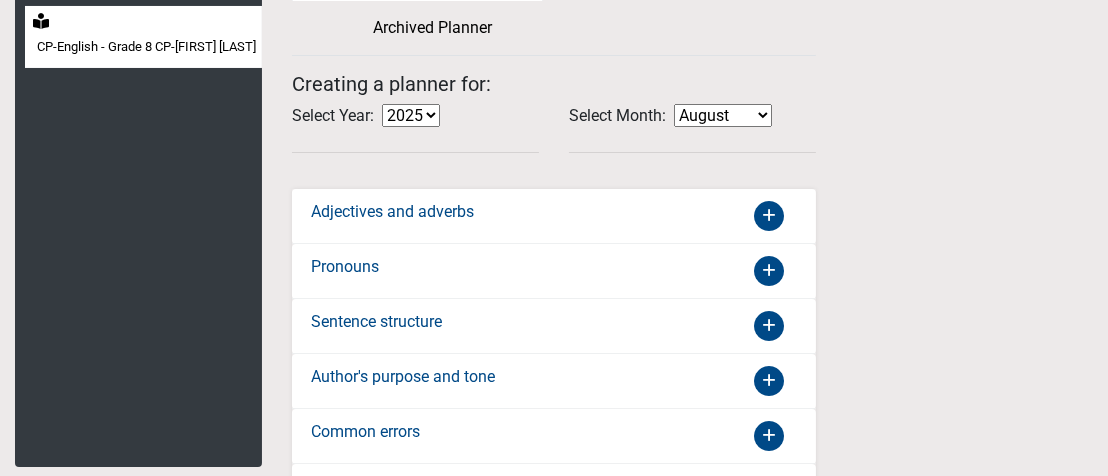 click at bounding box center [769, 216] 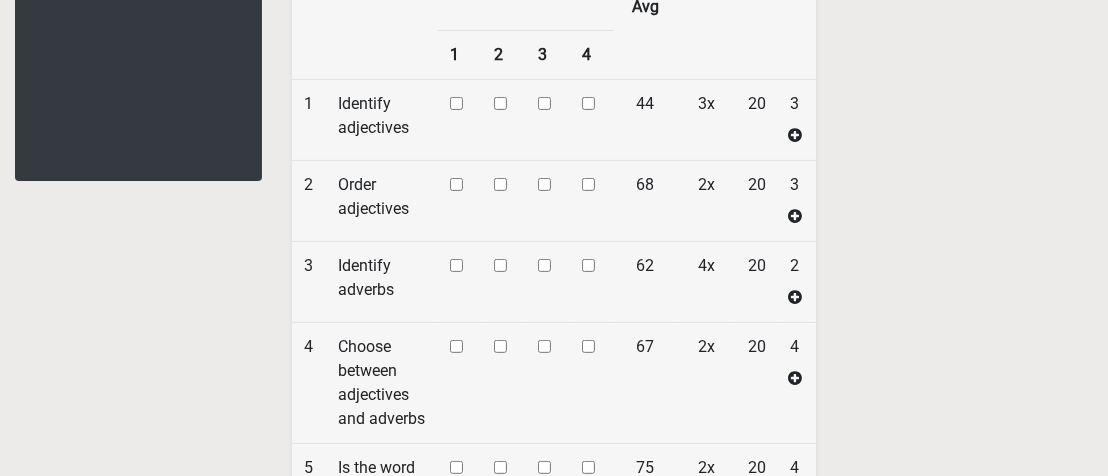 scroll, scrollTop: 505, scrollLeft: 0, axis: vertical 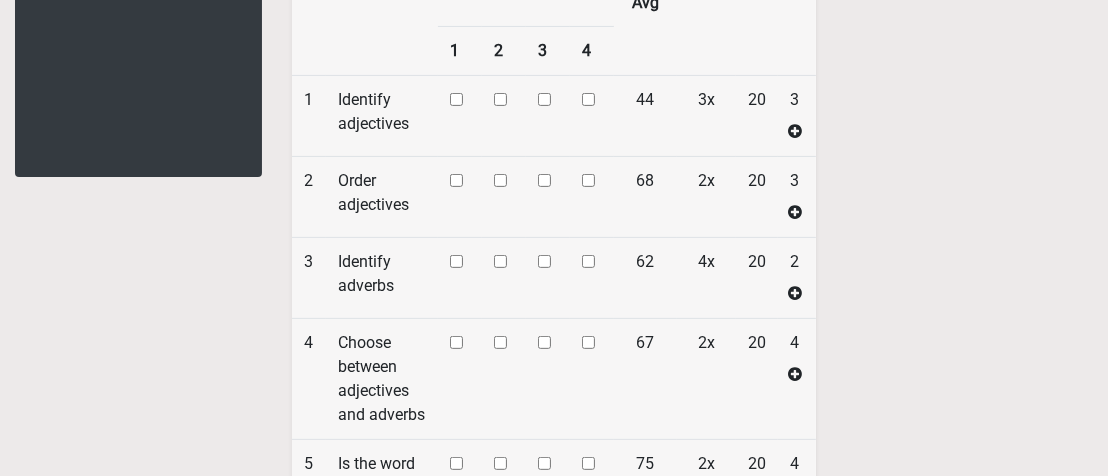 click at bounding box center (456, 99) 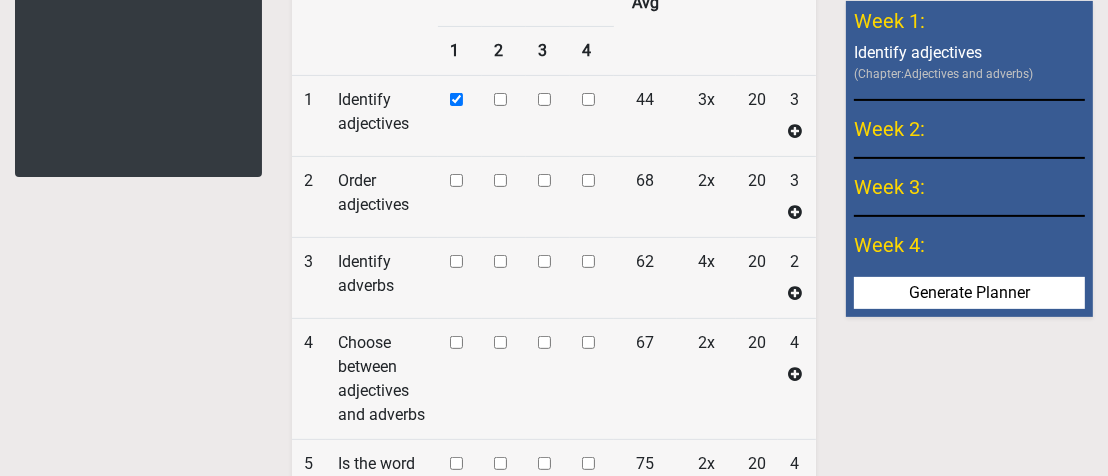 click at bounding box center (456, 99) 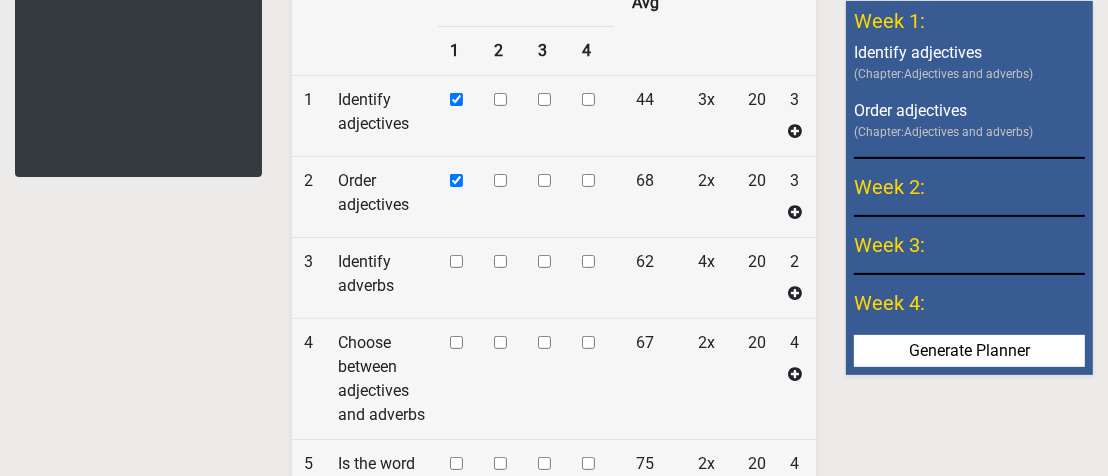 click at bounding box center (500, 99) 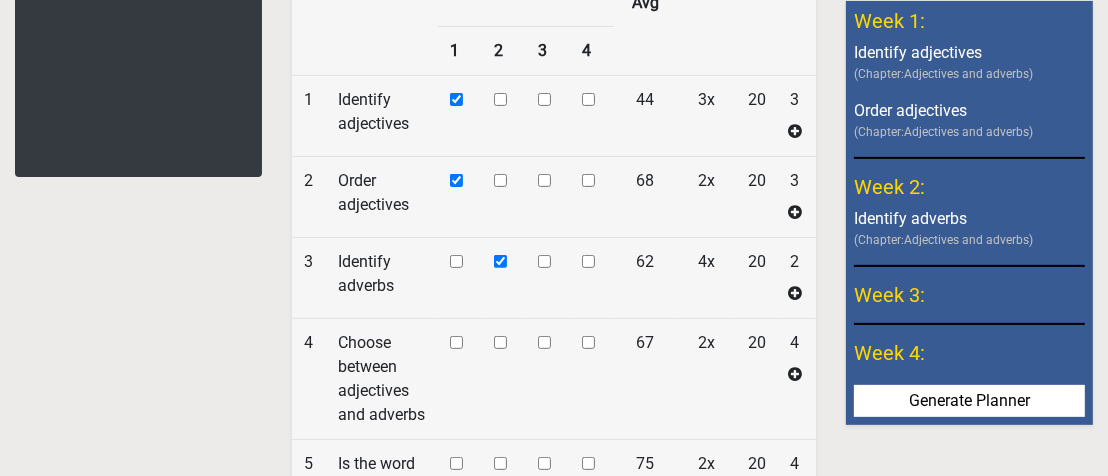 click at bounding box center [500, 99] 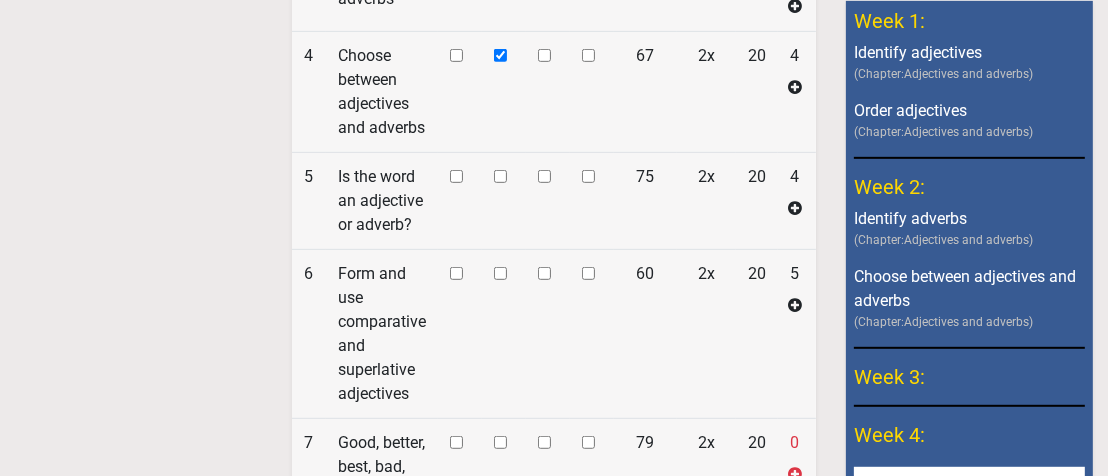 scroll, scrollTop: 823, scrollLeft: 0, axis: vertical 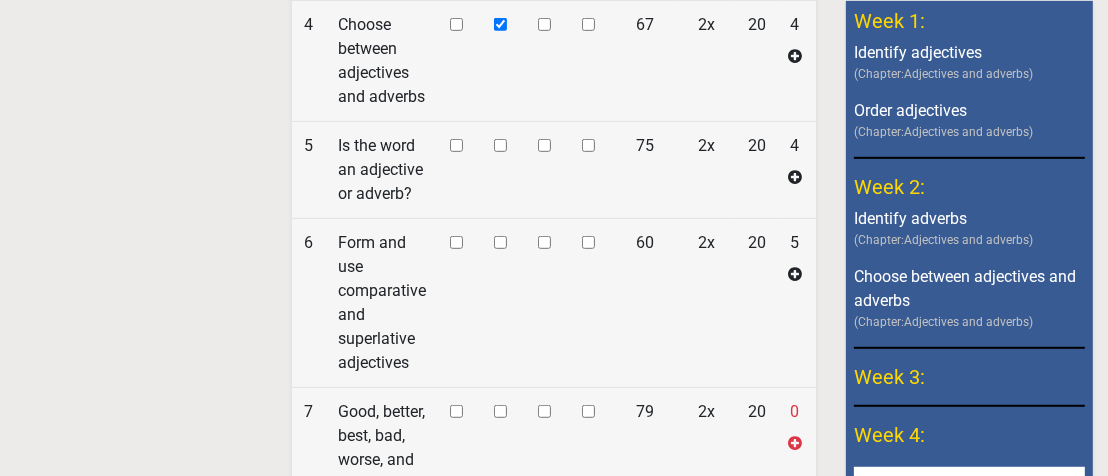 click at bounding box center [544, -219] 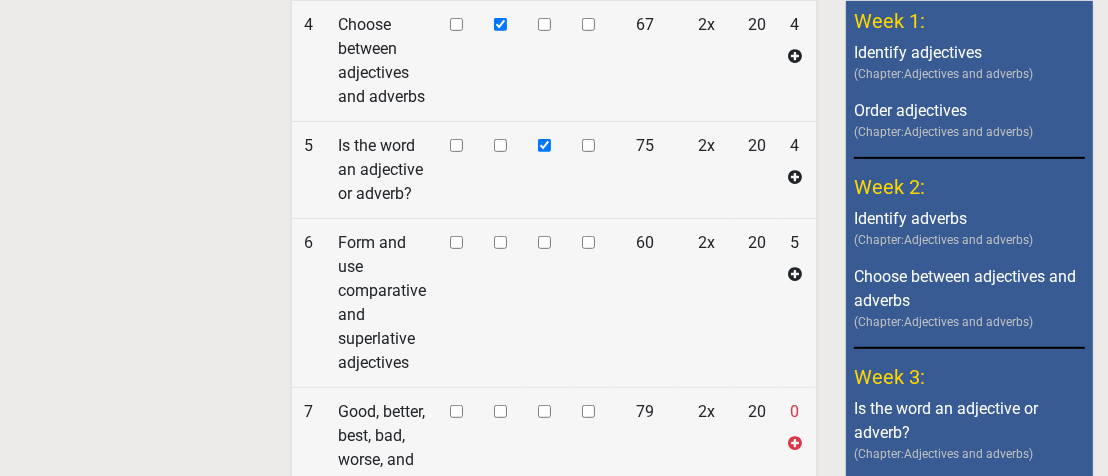 click at bounding box center [544, -219] 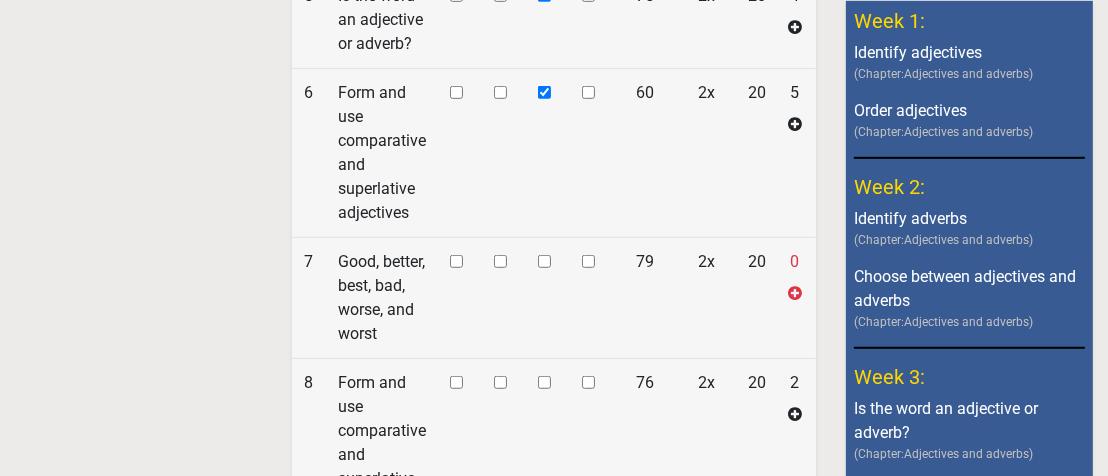 scroll, scrollTop: 988, scrollLeft: 0, axis: vertical 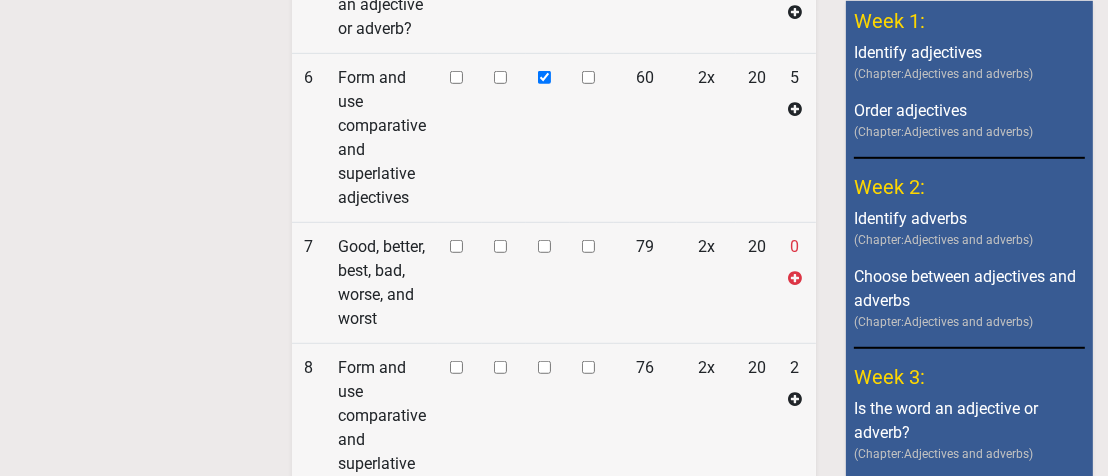 click at bounding box center [544, -384] 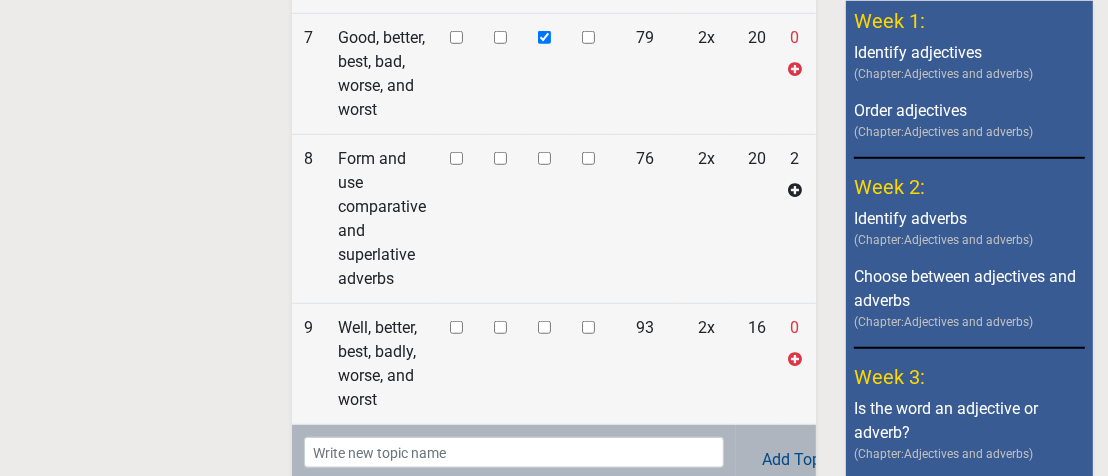 scroll, scrollTop: 1201, scrollLeft: 0, axis: vertical 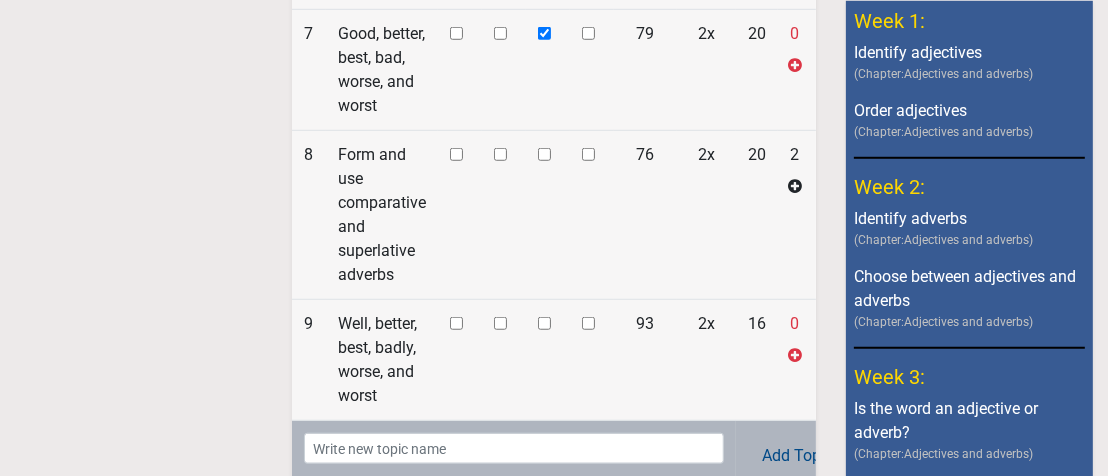 click at bounding box center [588, -597] 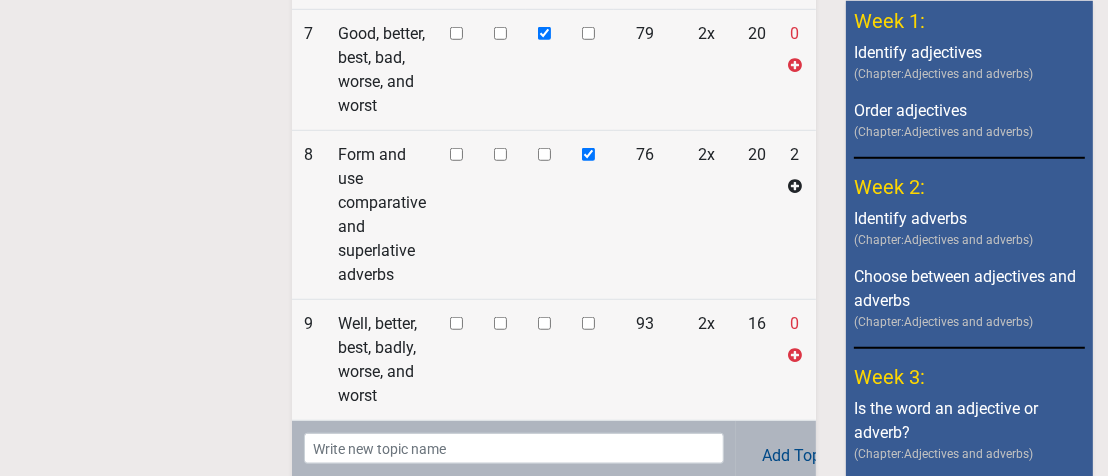 click at bounding box center [588, -597] 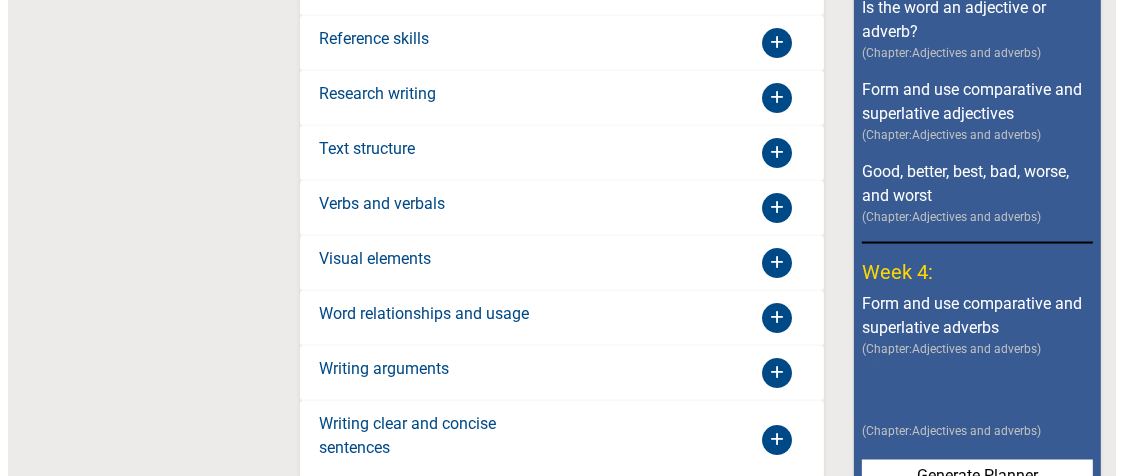 scroll, scrollTop: 2481, scrollLeft: 0, axis: vertical 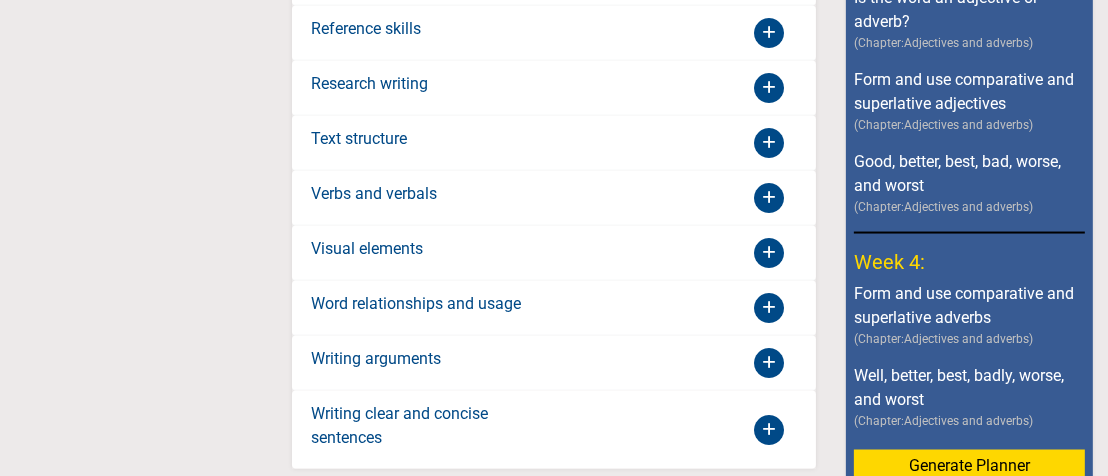 click on "Generate Planner" at bounding box center [969, 465] 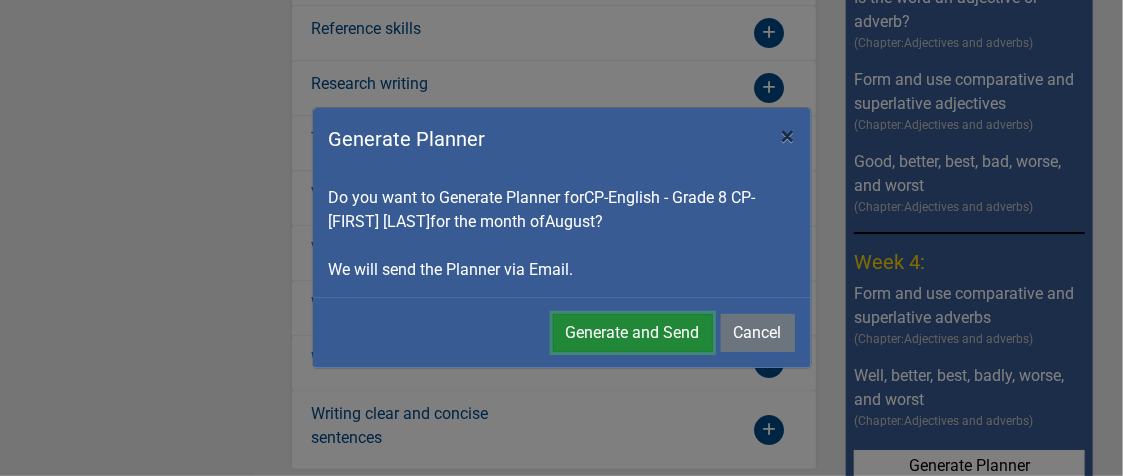 click on "Generate and Send" at bounding box center (633, 333) 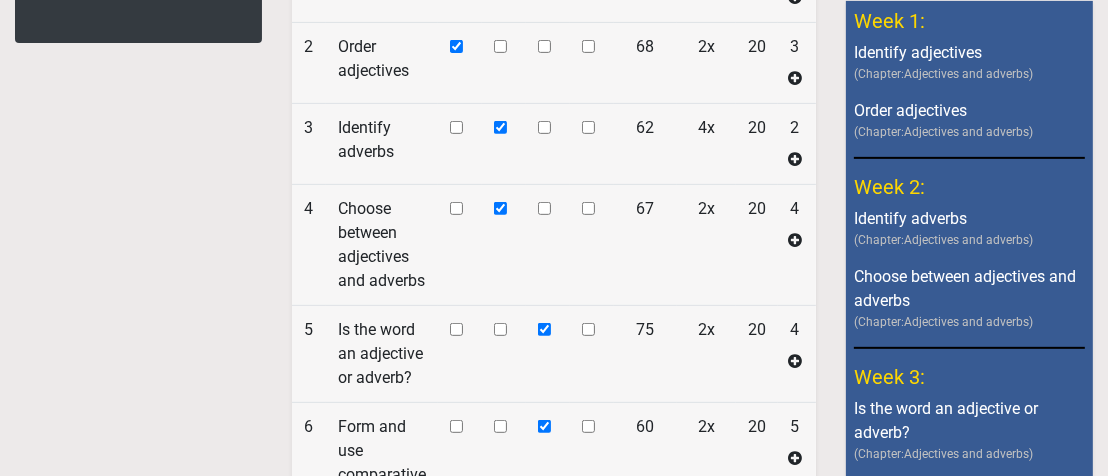 scroll, scrollTop: 0, scrollLeft: 0, axis: both 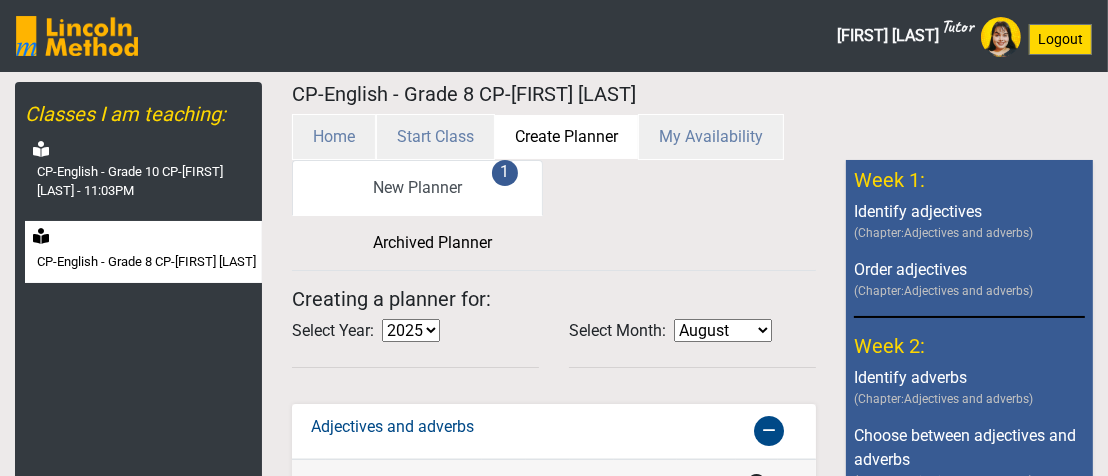 click on "CP-English - Grade 8 CP-[FIRST] [LAST]" at bounding box center [146, 262] 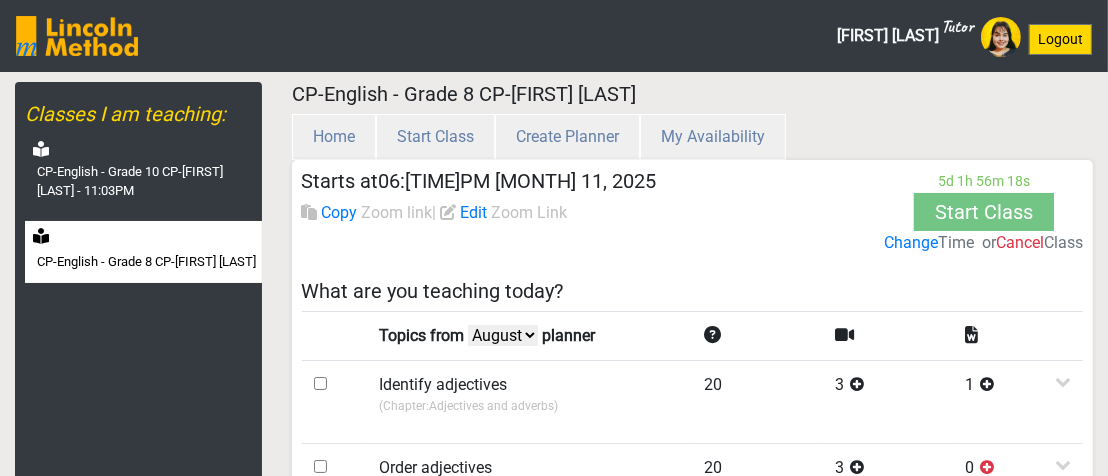 click on "Change" at bounding box center (911, 243) 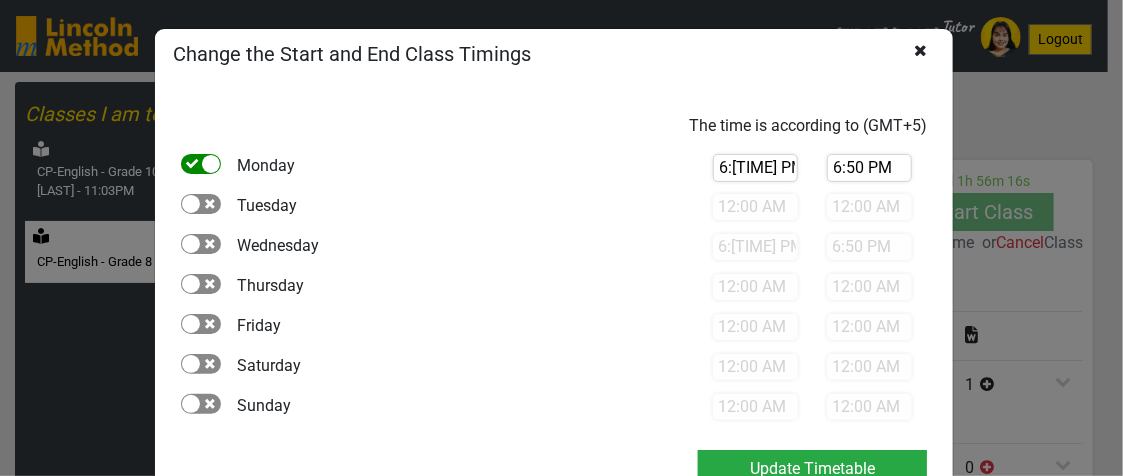 click at bounding box center (211, 164) 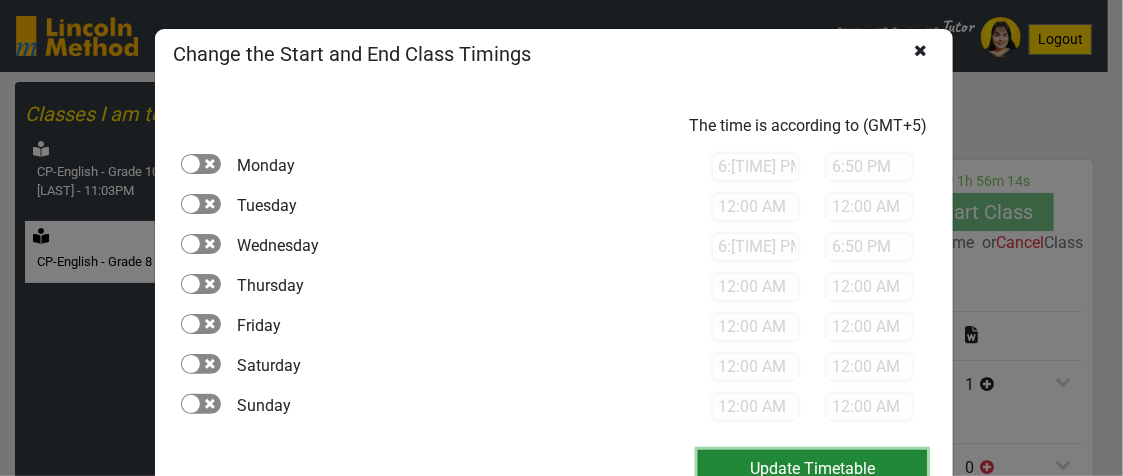 click on "Update Timetable" at bounding box center [812, 469] 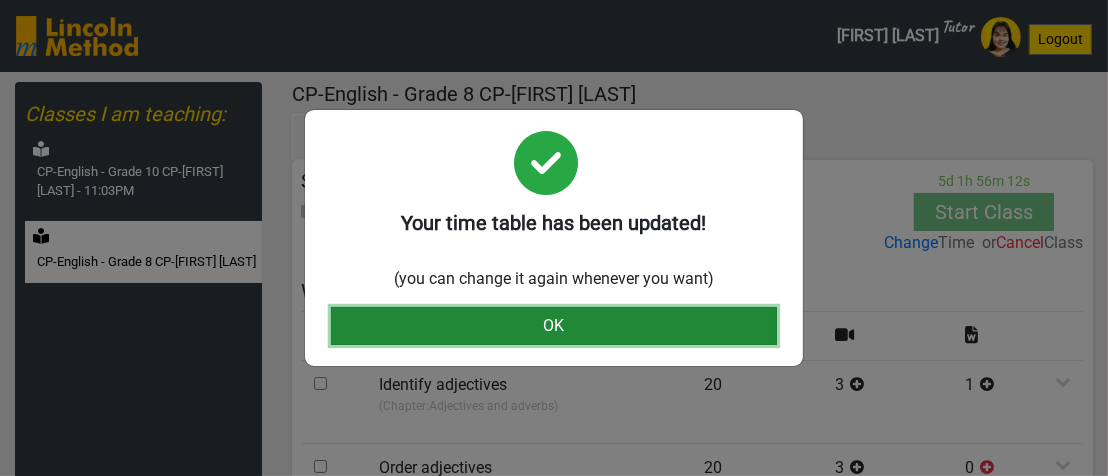 click on "OK" at bounding box center (554, 326) 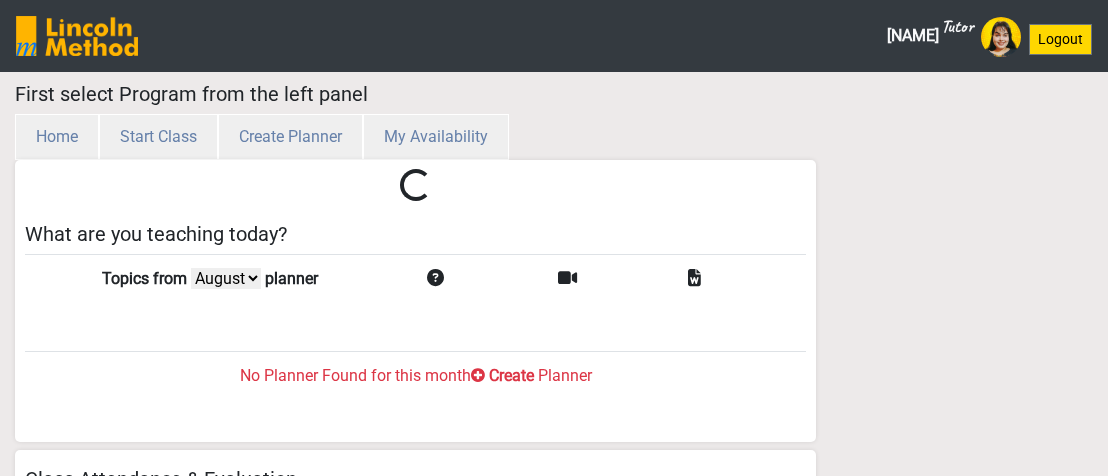 select on "month" 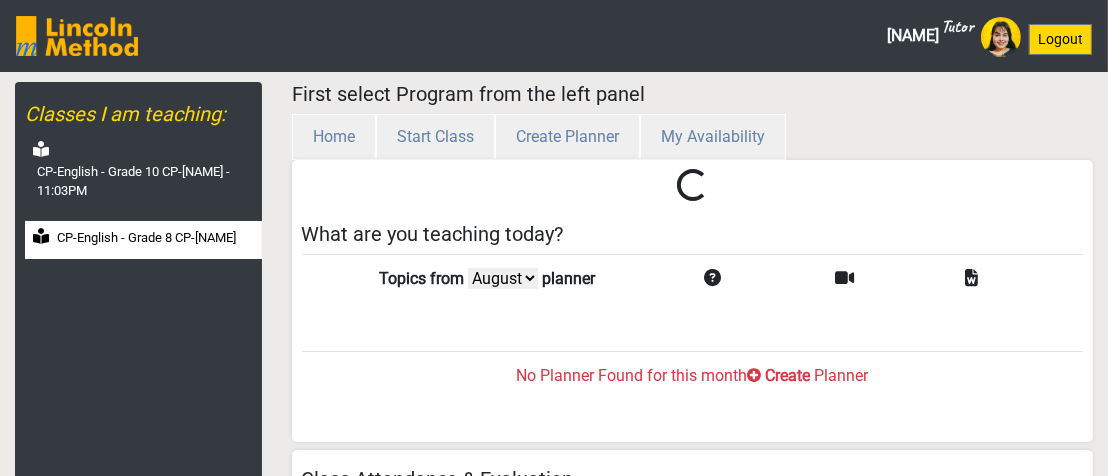 click on "CP-English - Grade 8 CP-[PERSON]" at bounding box center [143, 240] 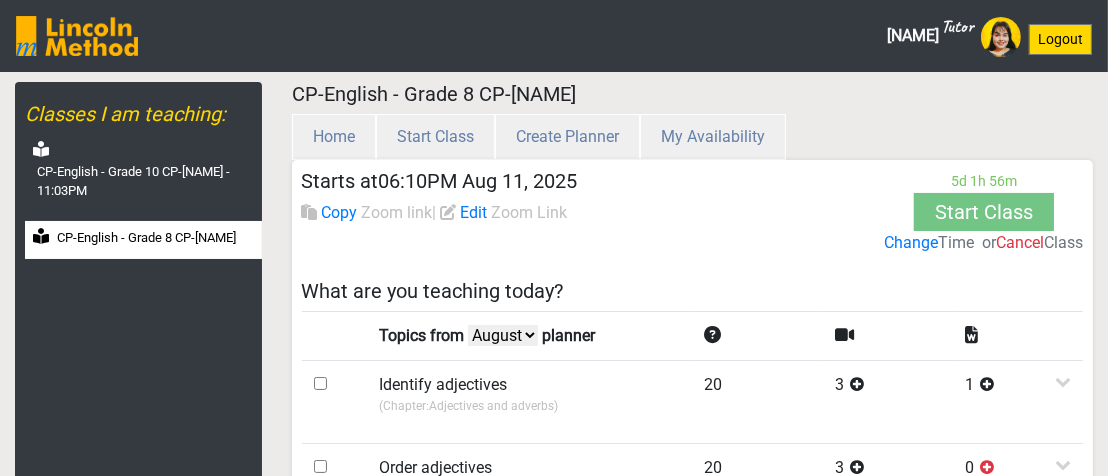 click on "Change" at bounding box center (908, 232) 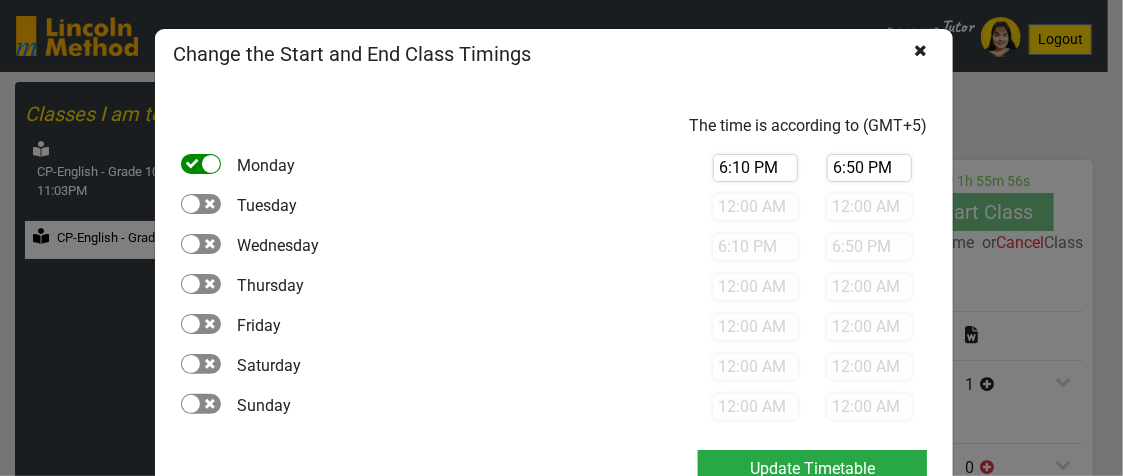 click at bounding box center (201, 204) 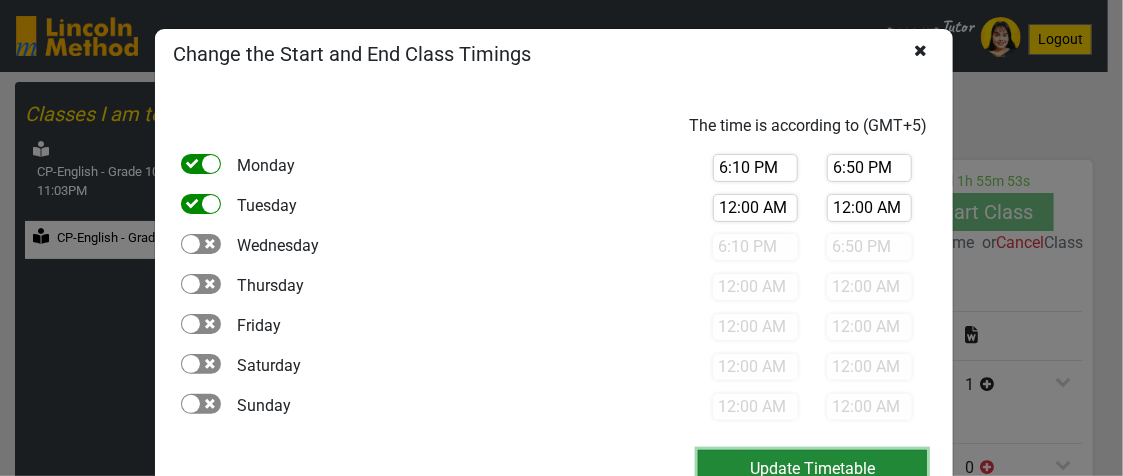 click on "Update Timetable" at bounding box center [812, 469] 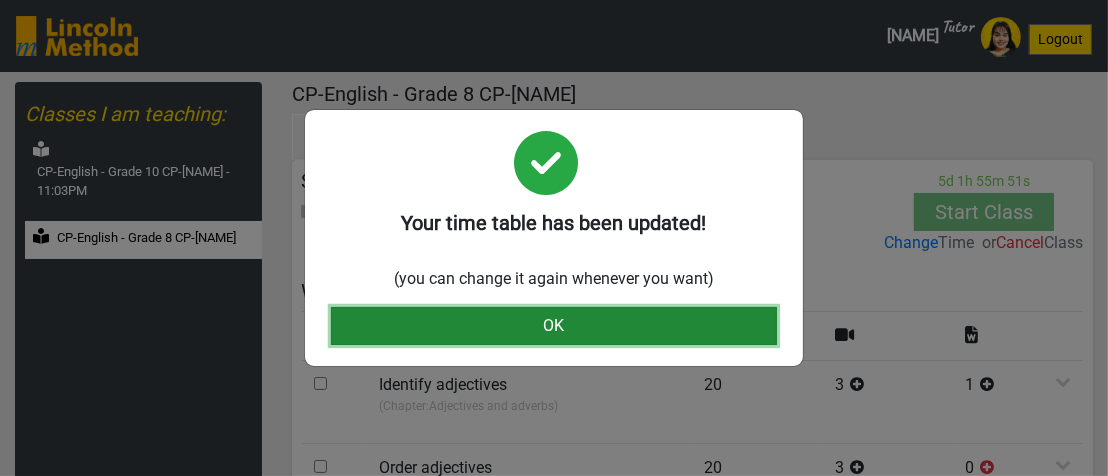 click on "OK" at bounding box center [554, 326] 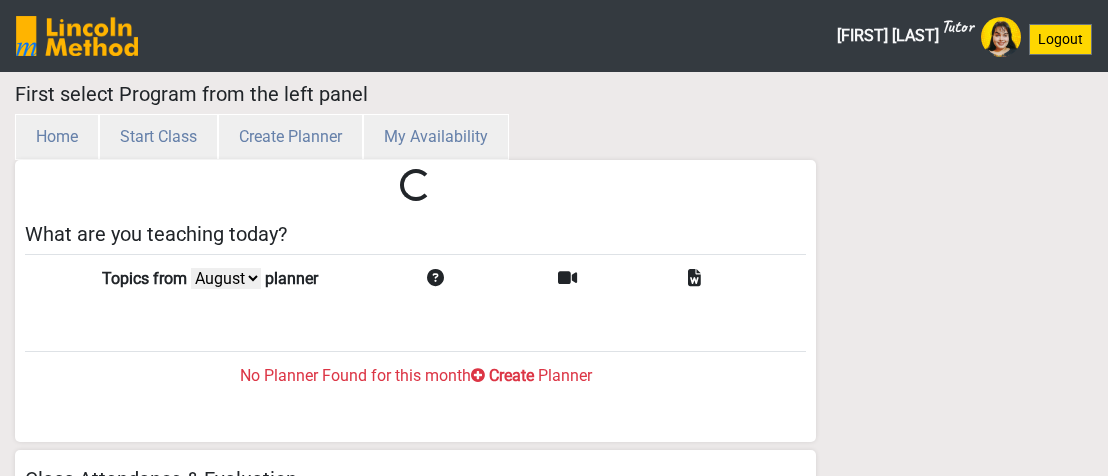 select on "month" 